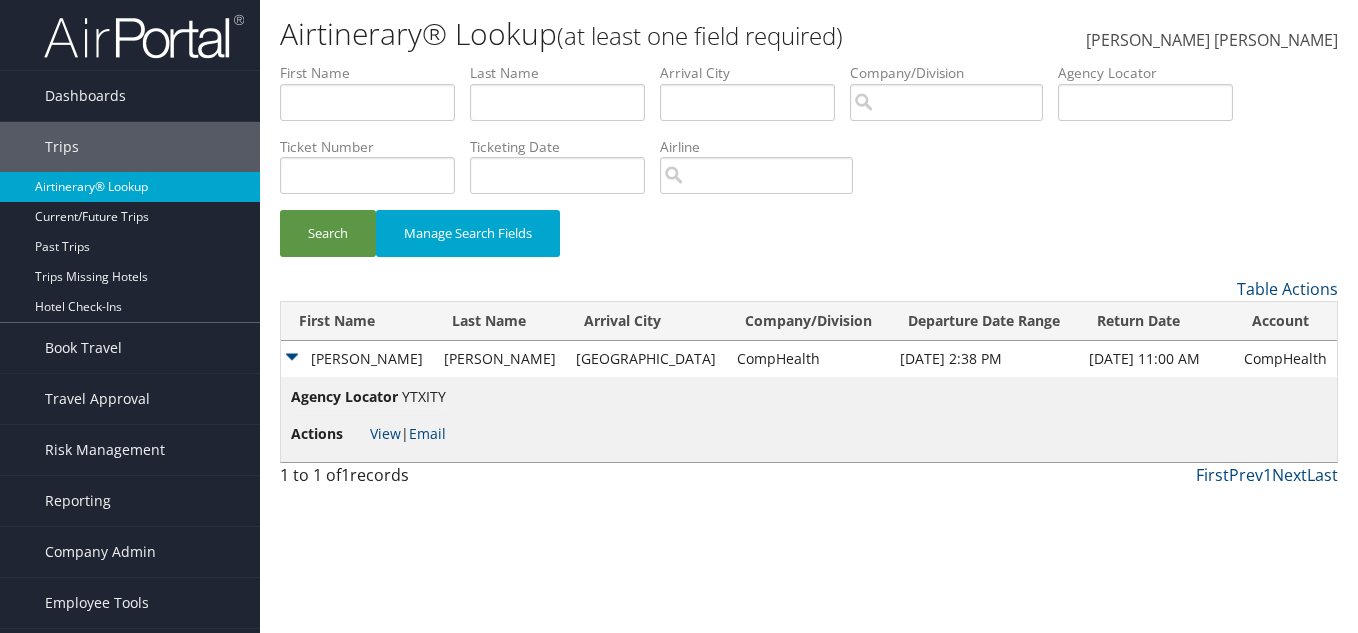 scroll, scrollTop: 0, scrollLeft: 0, axis: both 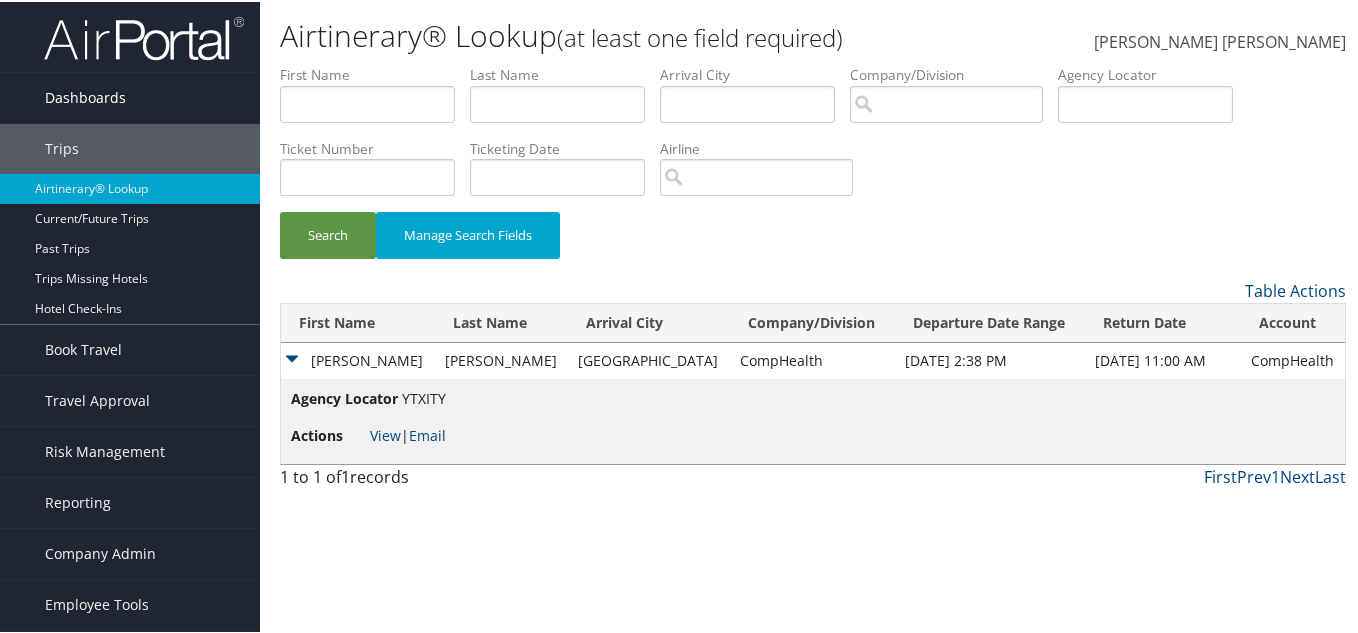 click on "Dashboards" at bounding box center [85, 96] 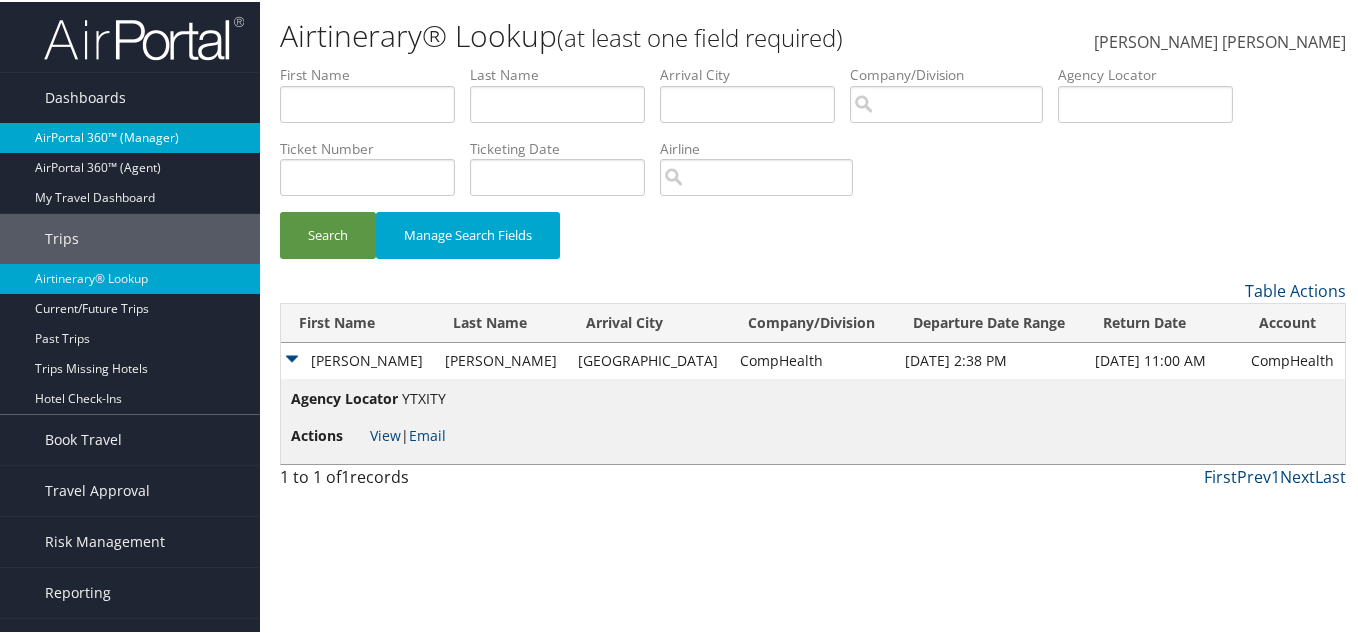 click on "AirPortal 360™ (Manager)" at bounding box center (130, 136) 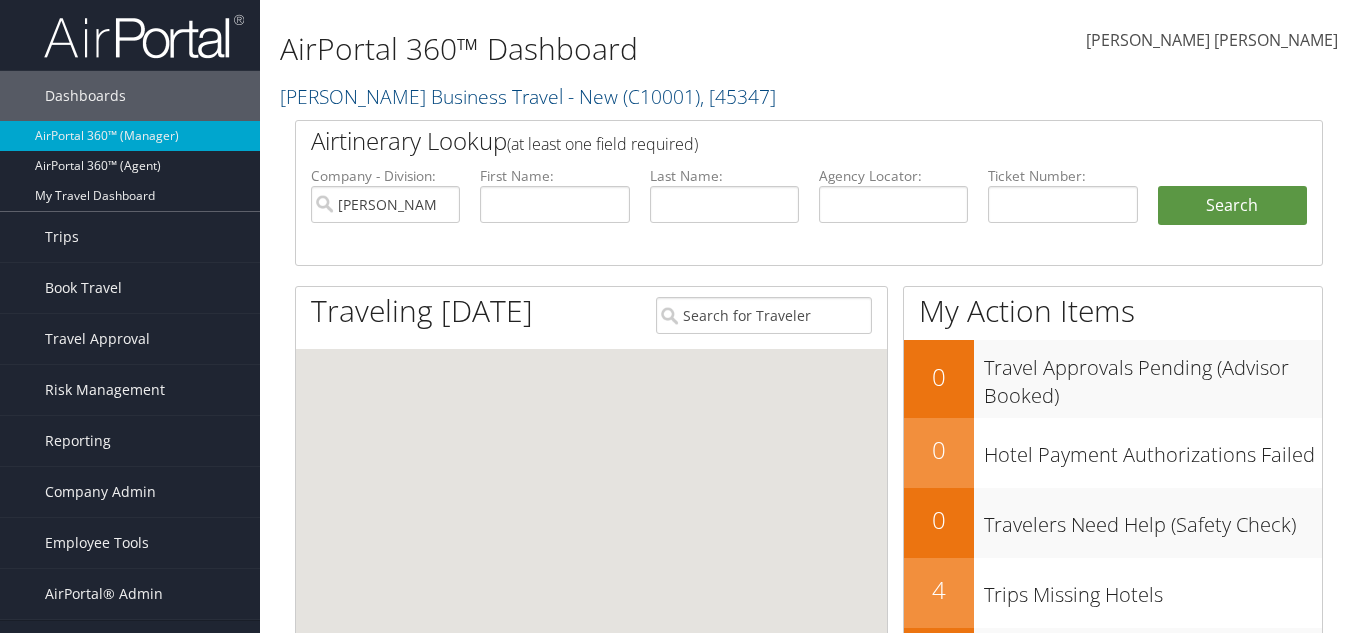 scroll, scrollTop: 0, scrollLeft: 0, axis: both 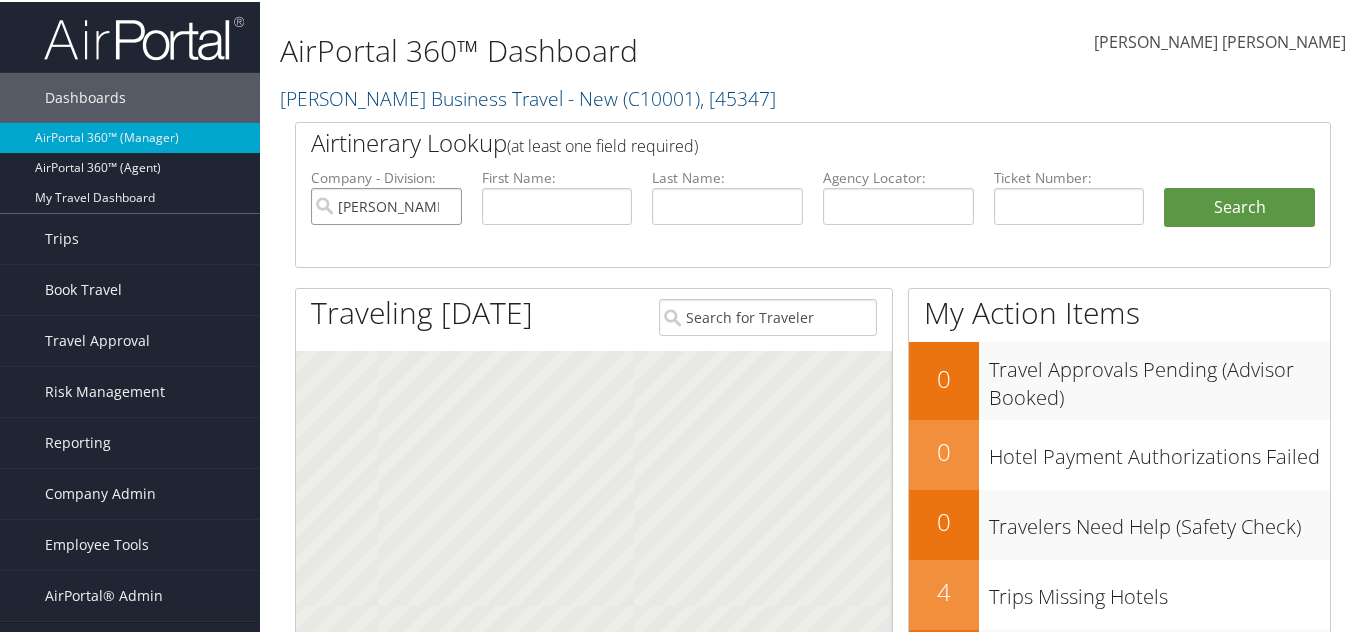 click on "Christopherson Business Travel - New" at bounding box center [386, 204] 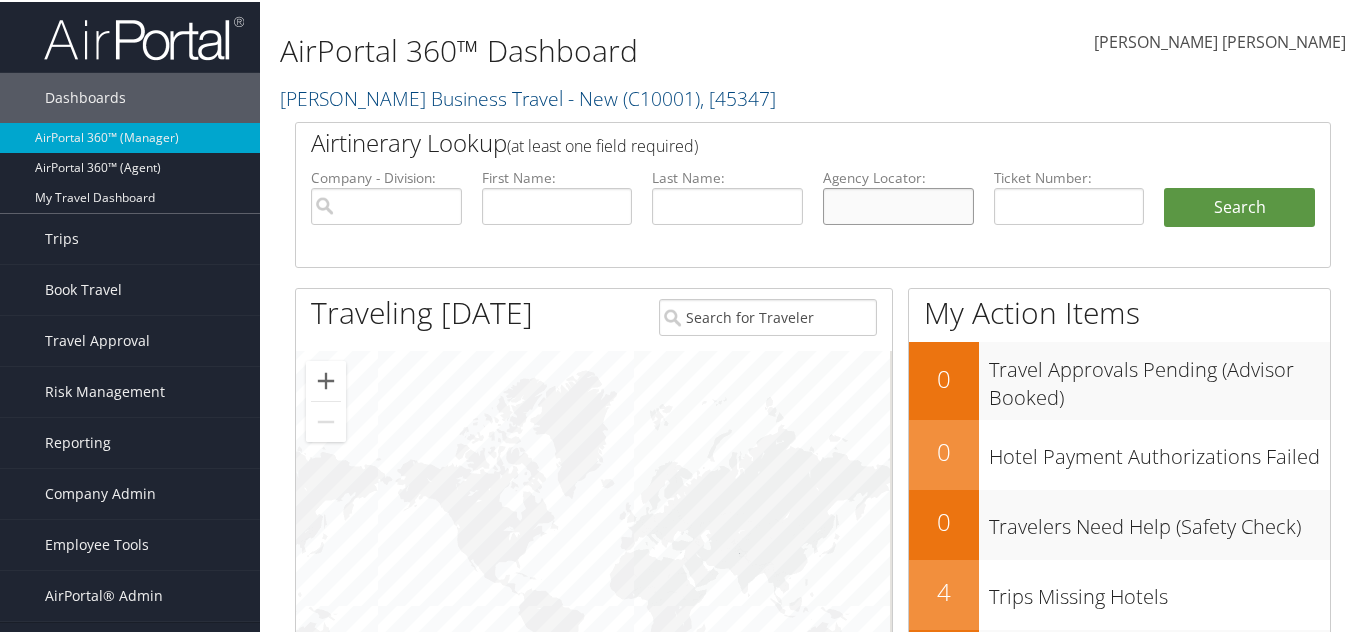 click at bounding box center (898, 204) 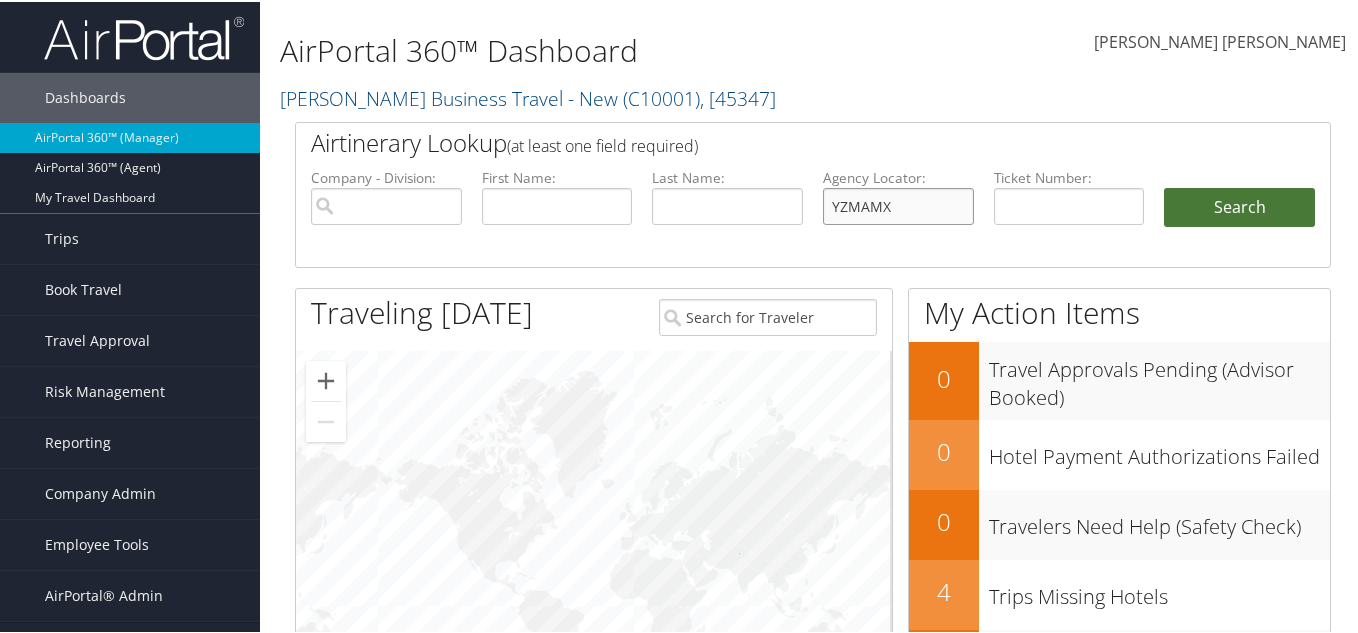 type on "YZMAMX" 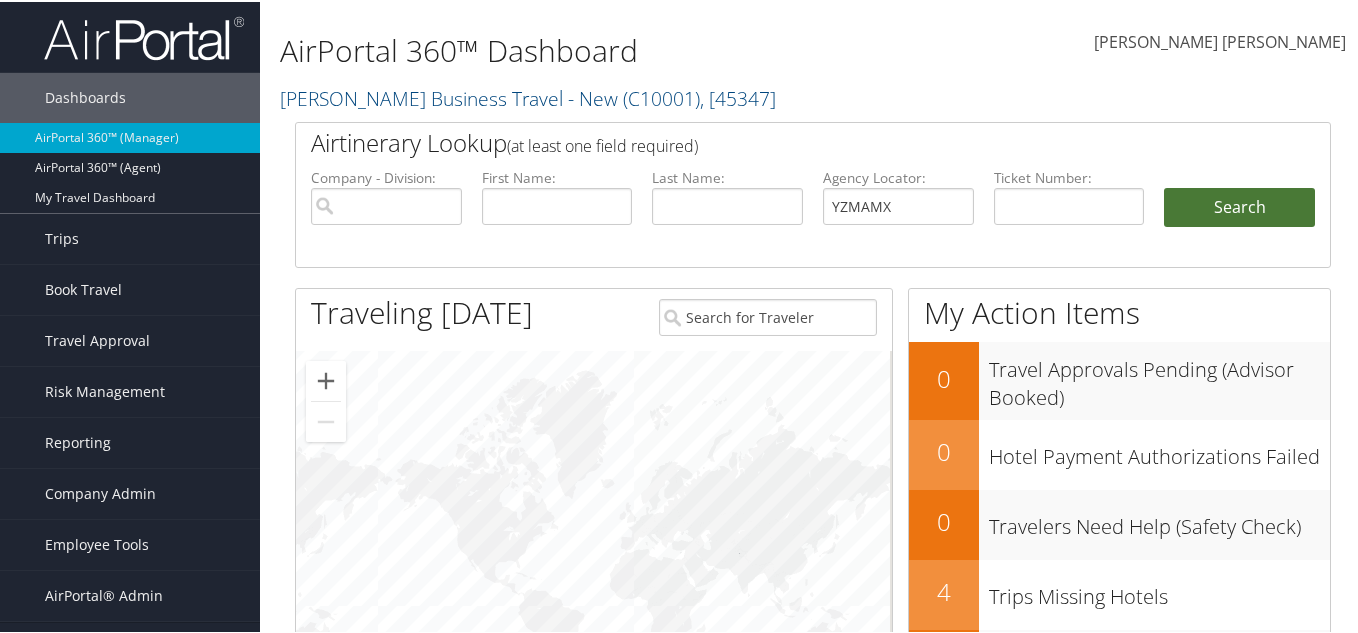click on "Search" at bounding box center (1239, 206) 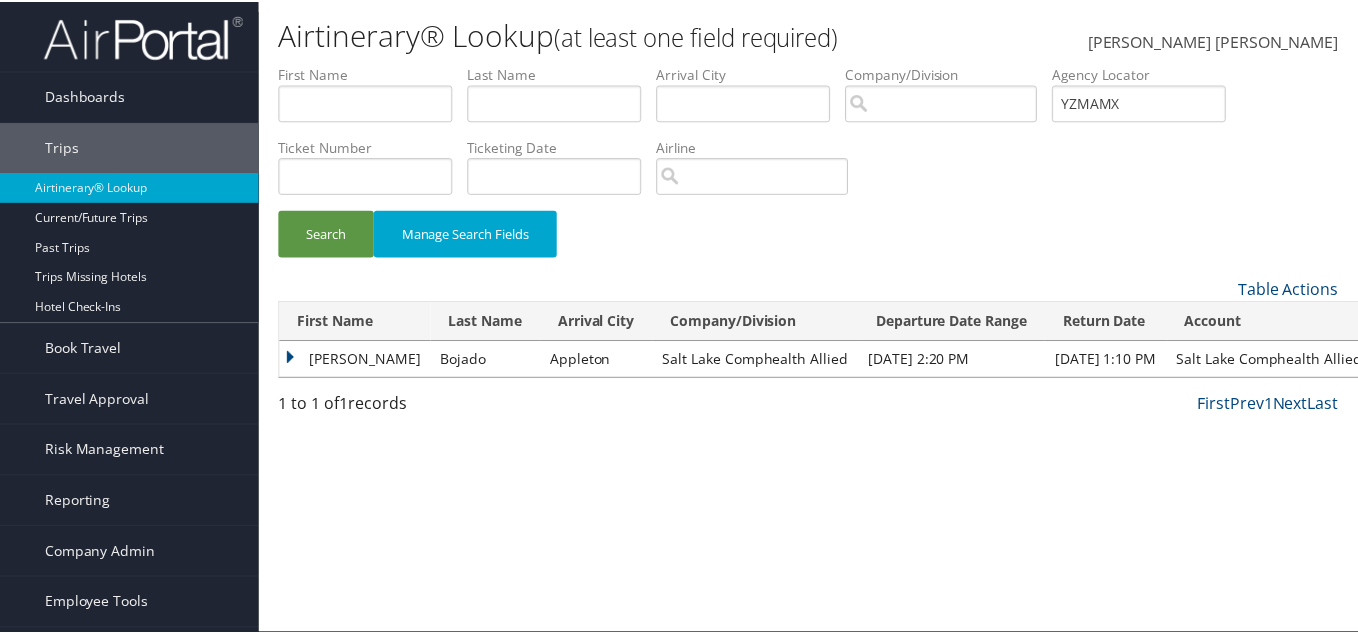 scroll, scrollTop: 0, scrollLeft: 0, axis: both 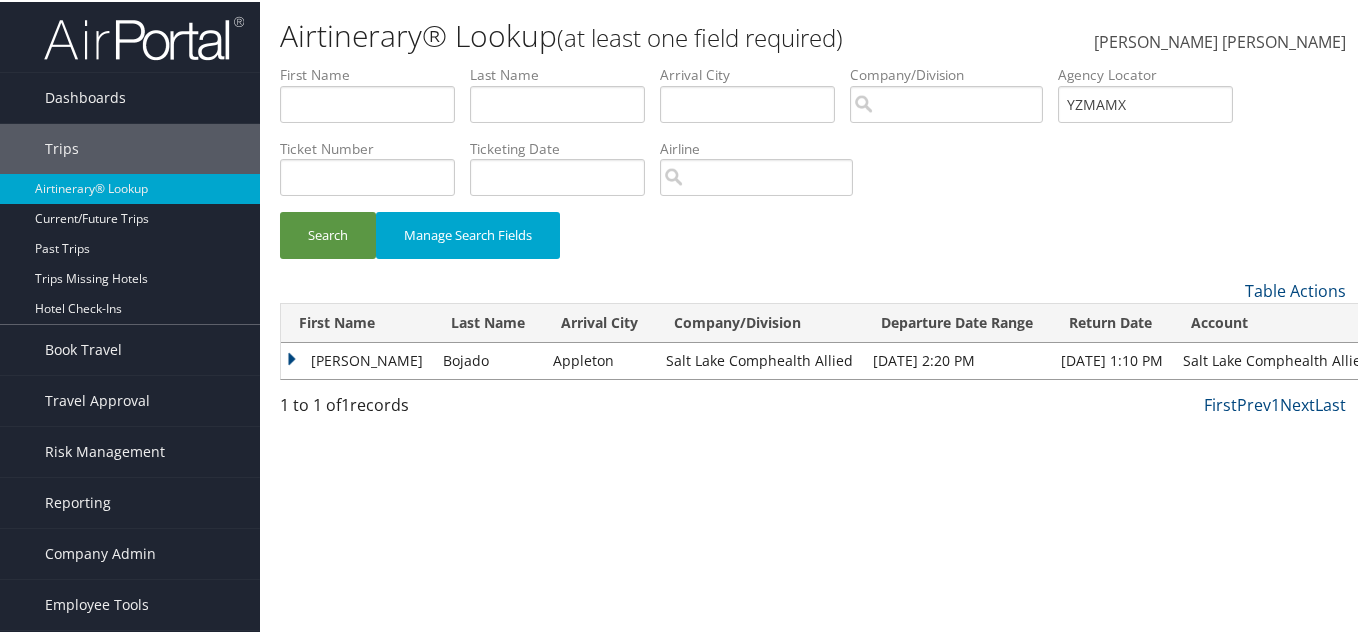 click on "[PERSON_NAME]" at bounding box center (357, 359) 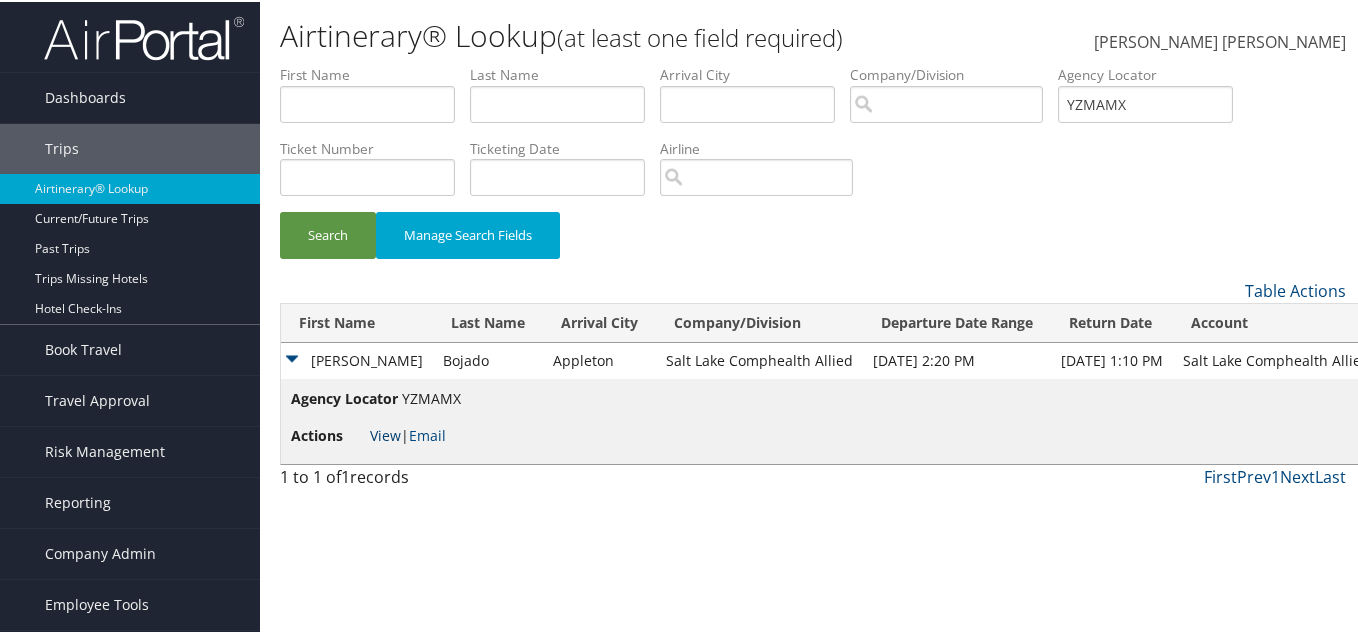 click on "View" at bounding box center (385, 433) 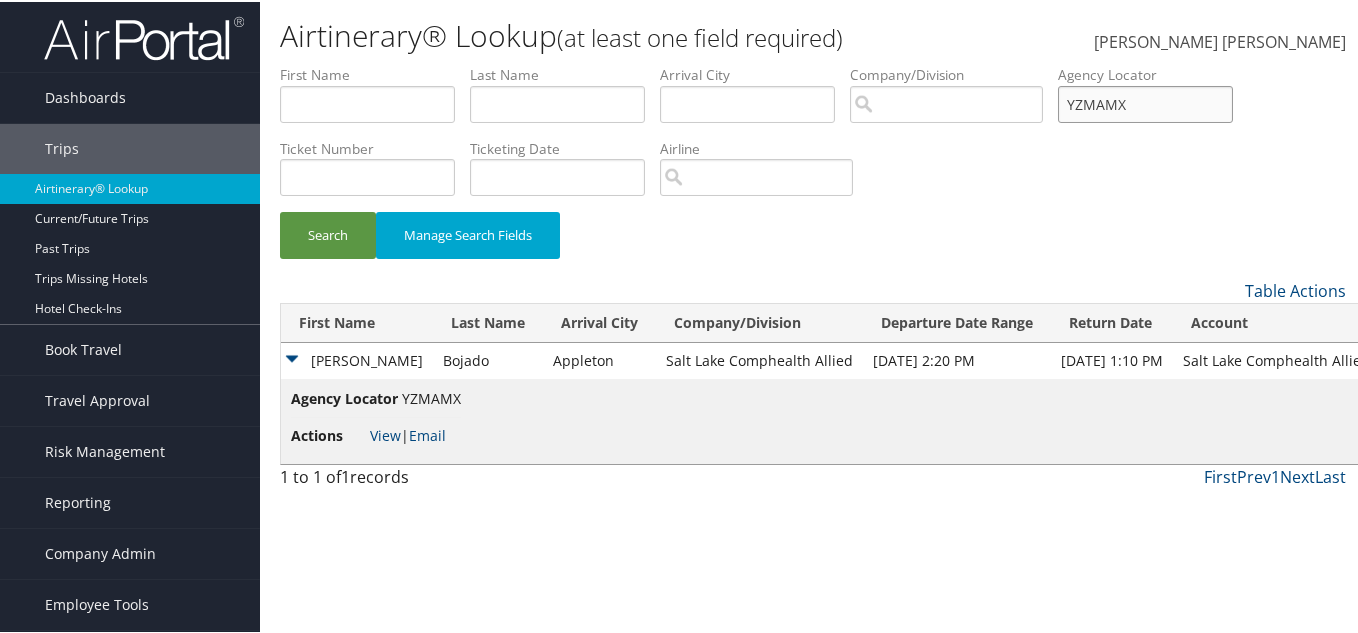 click on "YZMAMX" at bounding box center [1145, 102] 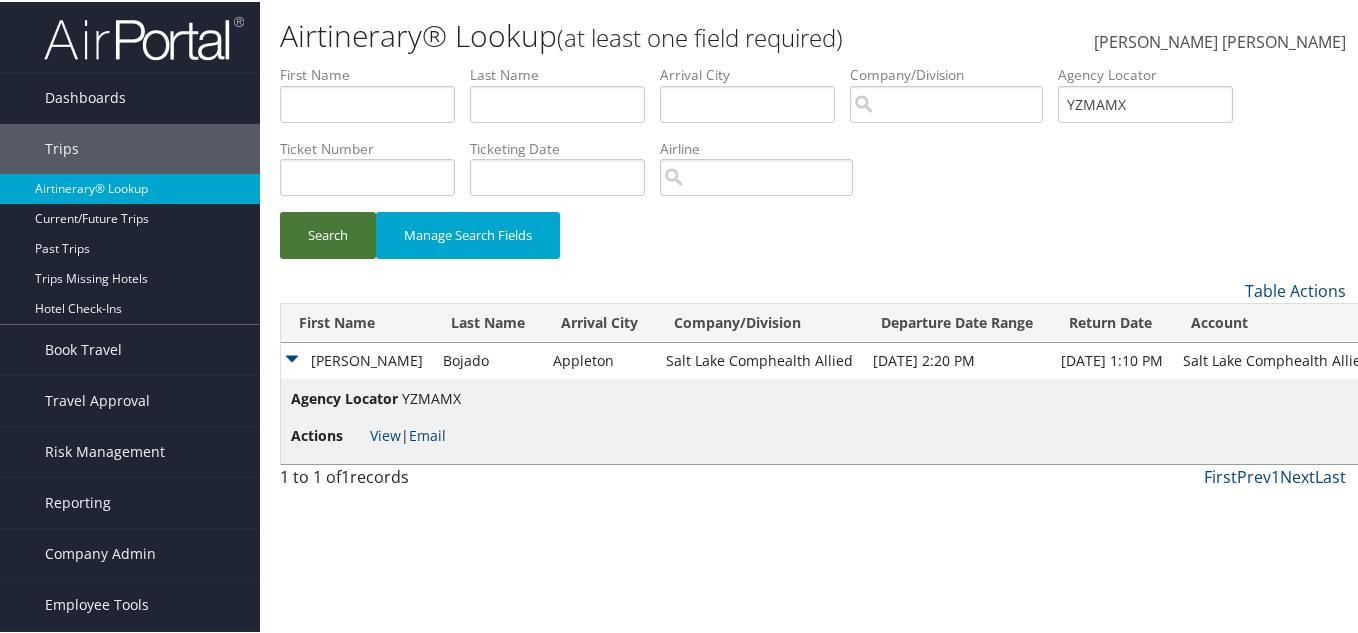 click on "Search" at bounding box center (328, 233) 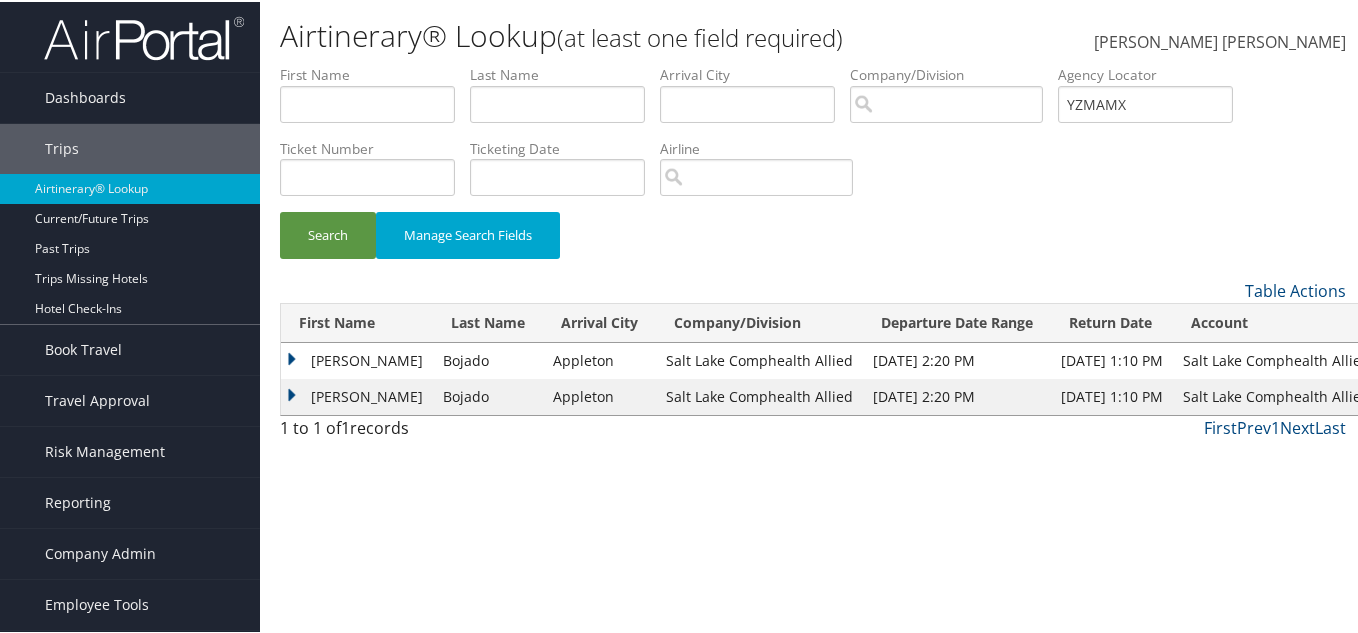 click on "Lisa" at bounding box center [357, 359] 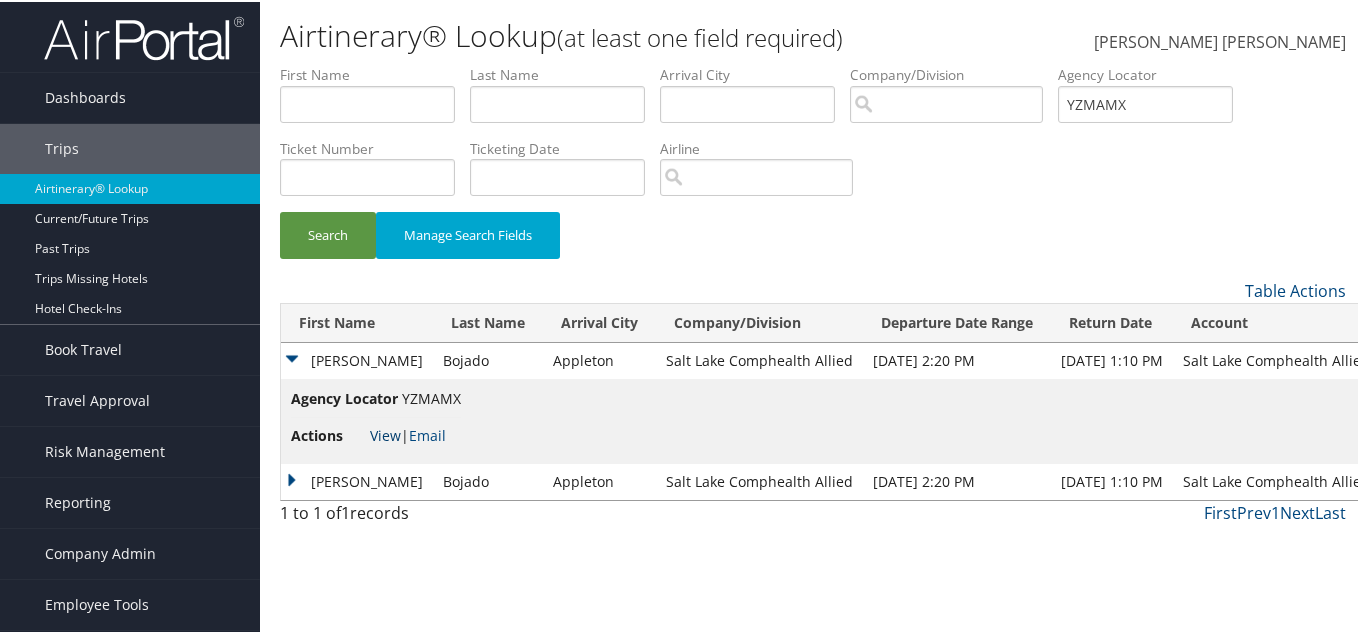 click on "View" at bounding box center [385, 433] 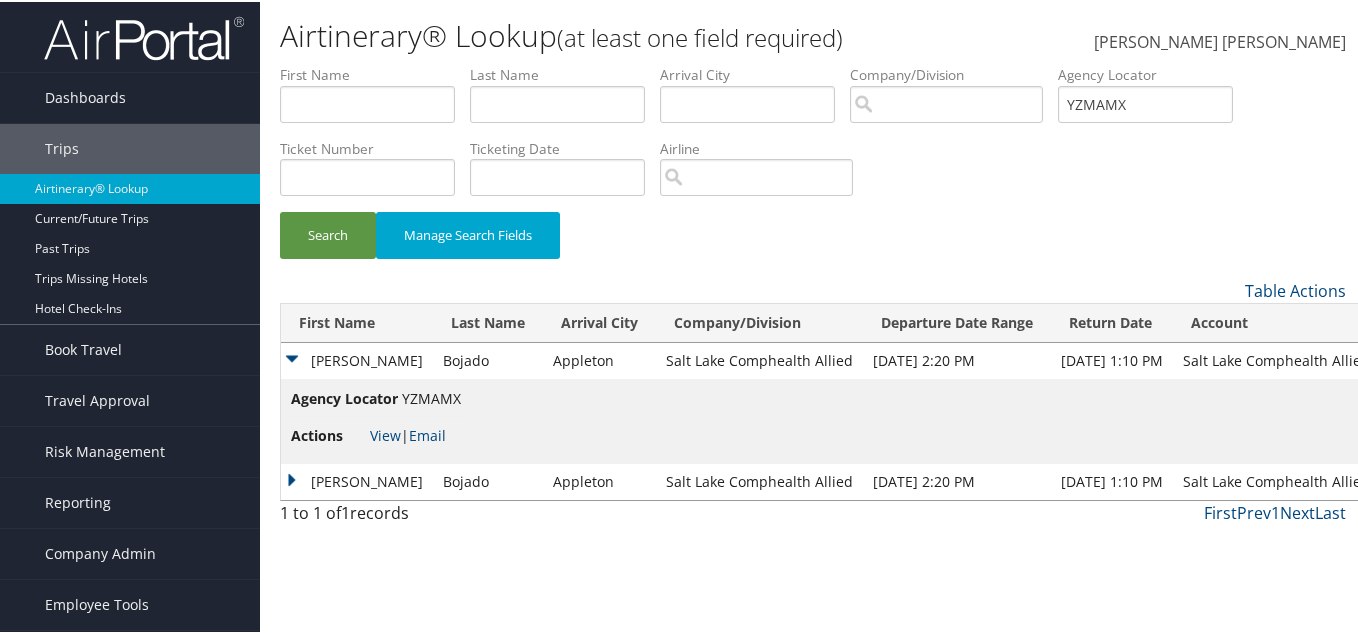 click on "Lisa" at bounding box center (357, 480) 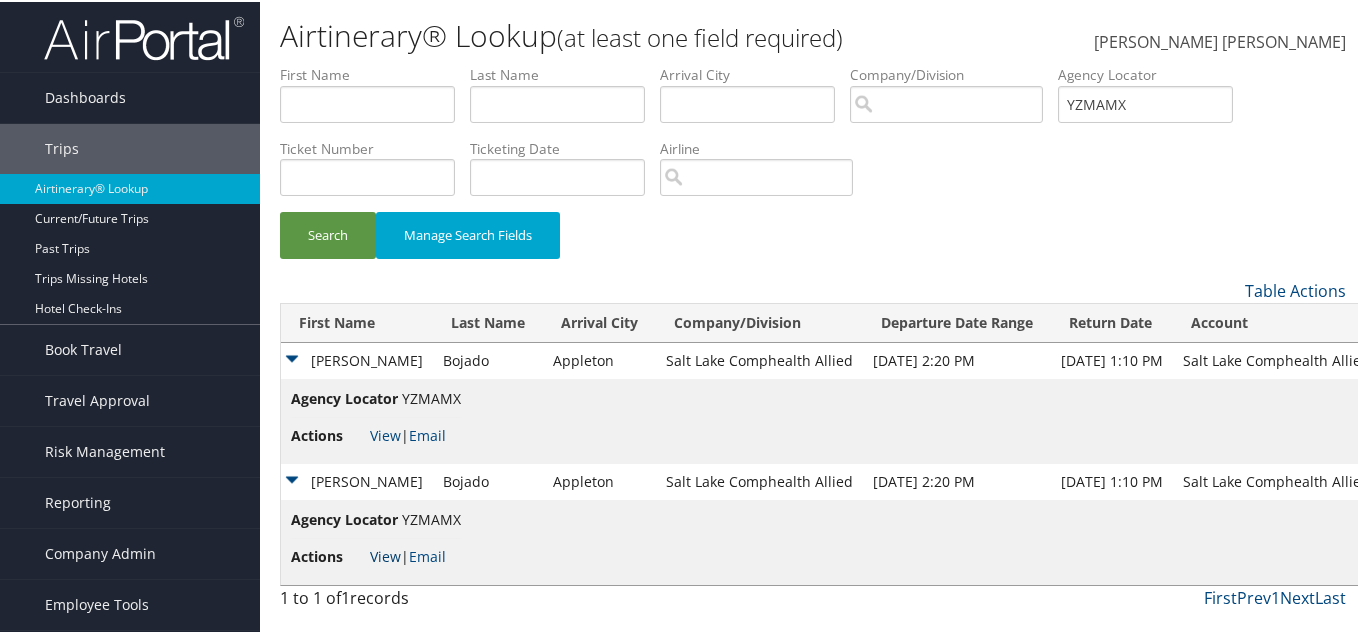 click on "View" at bounding box center (385, 554) 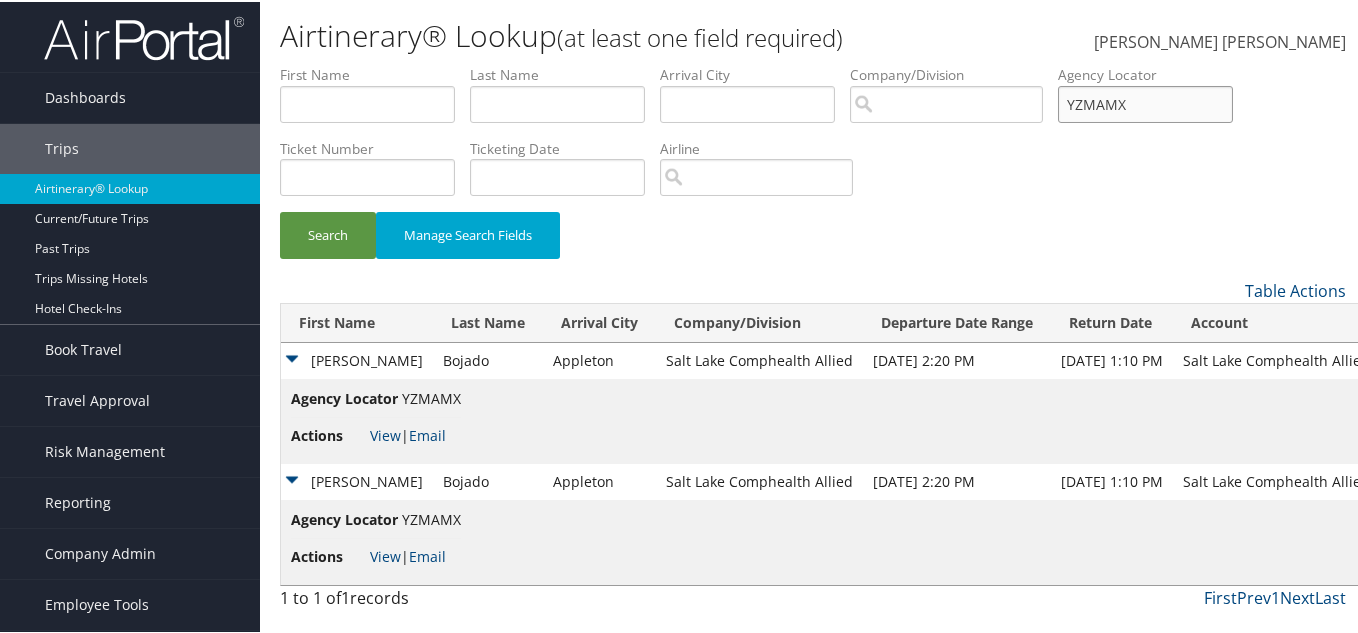 click on "YZMAMX" at bounding box center [1145, 102] 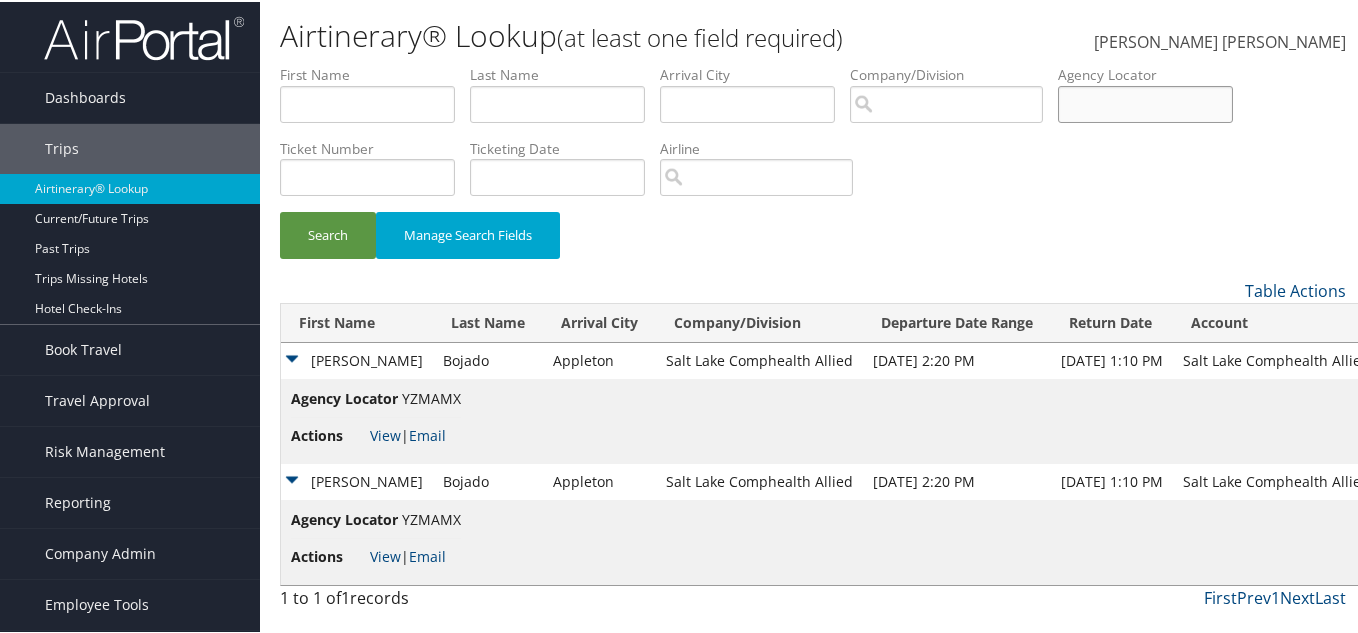 type 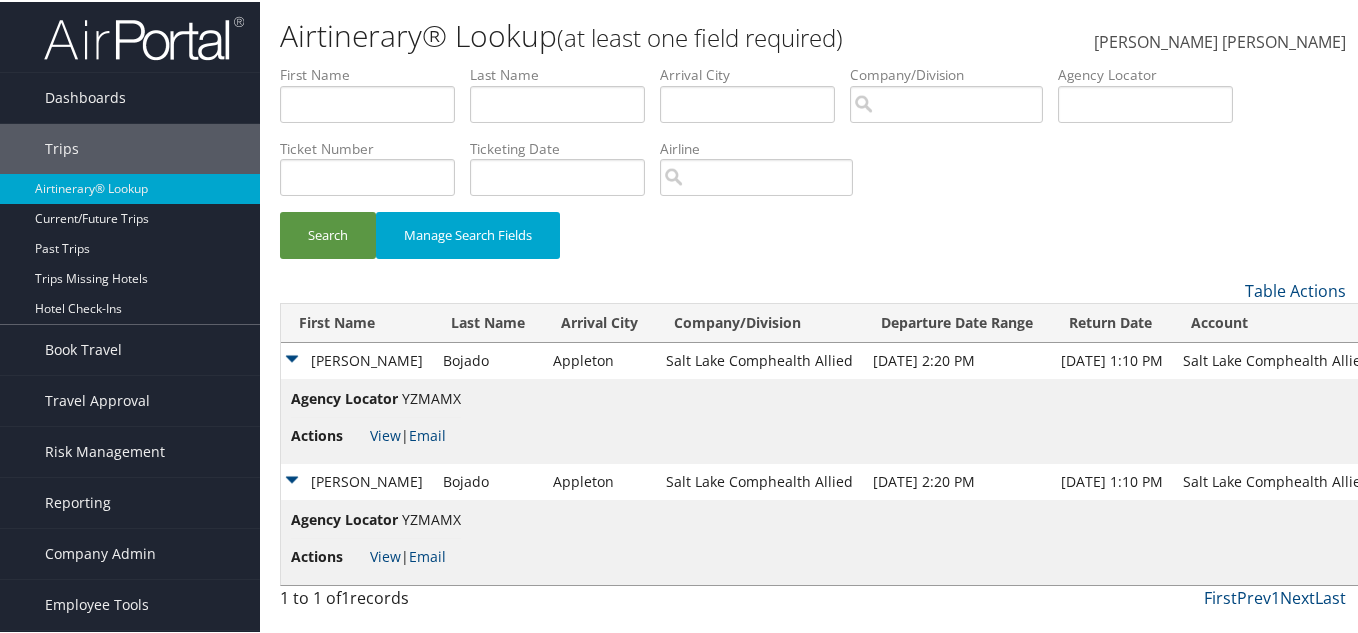 click on "Lisa" at bounding box center [357, 359] 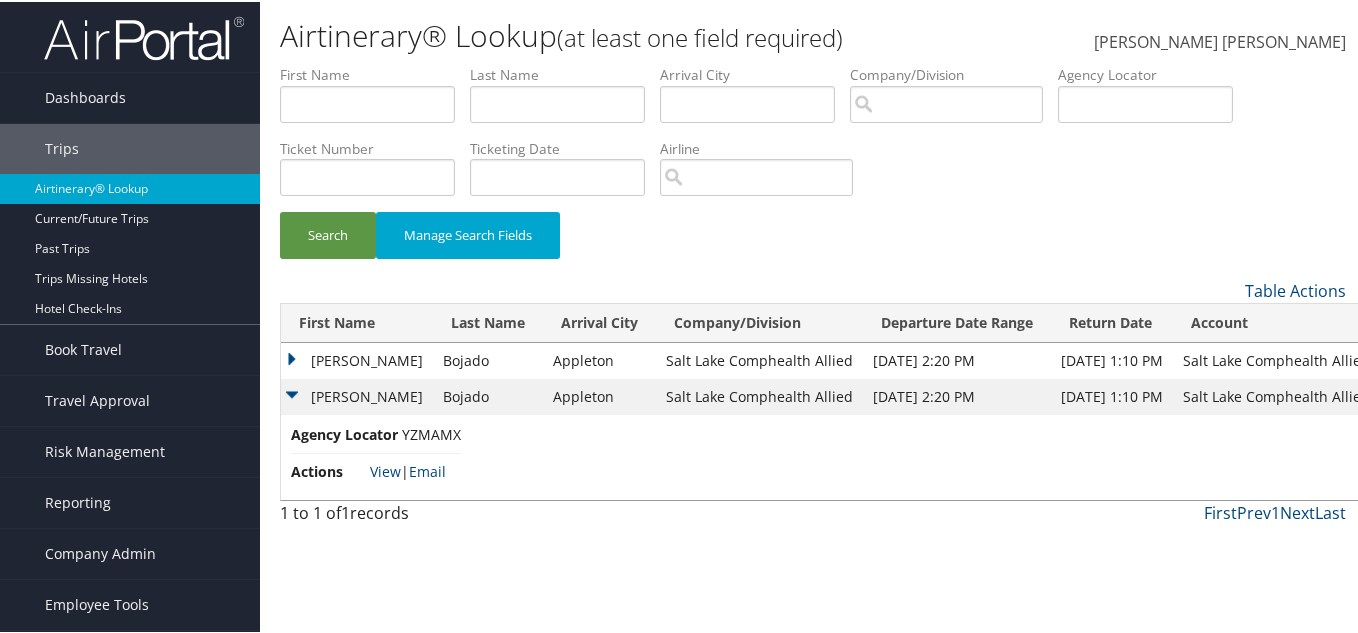 click on "Lisa" at bounding box center [357, 395] 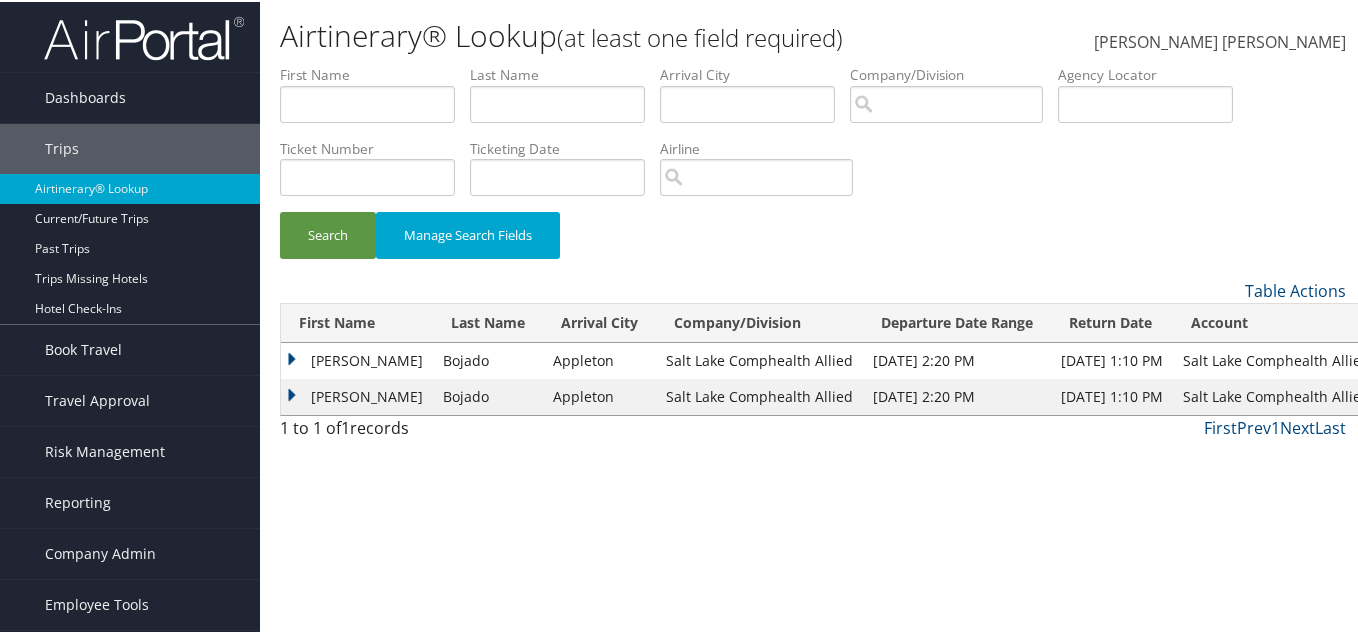 click on "Search Manage Search Fields" at bounding box center (813, 243) 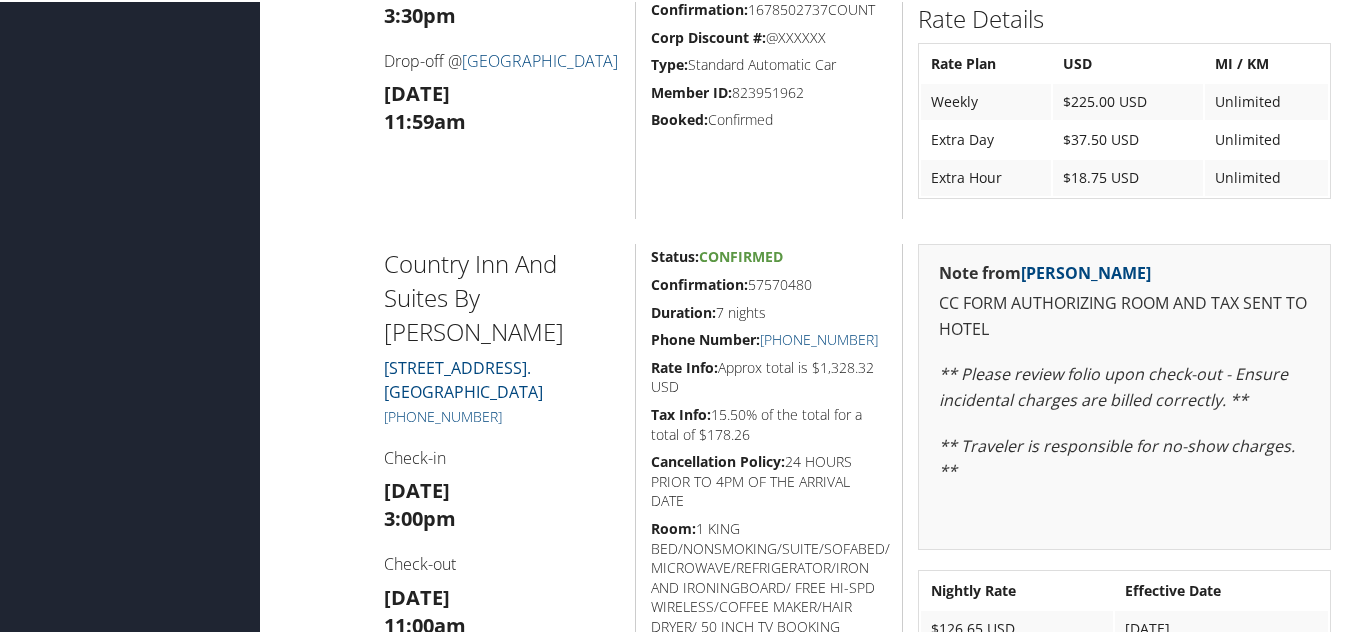 scroll, scrollTop: 1067, scrollLeft: 0, axis: vertical 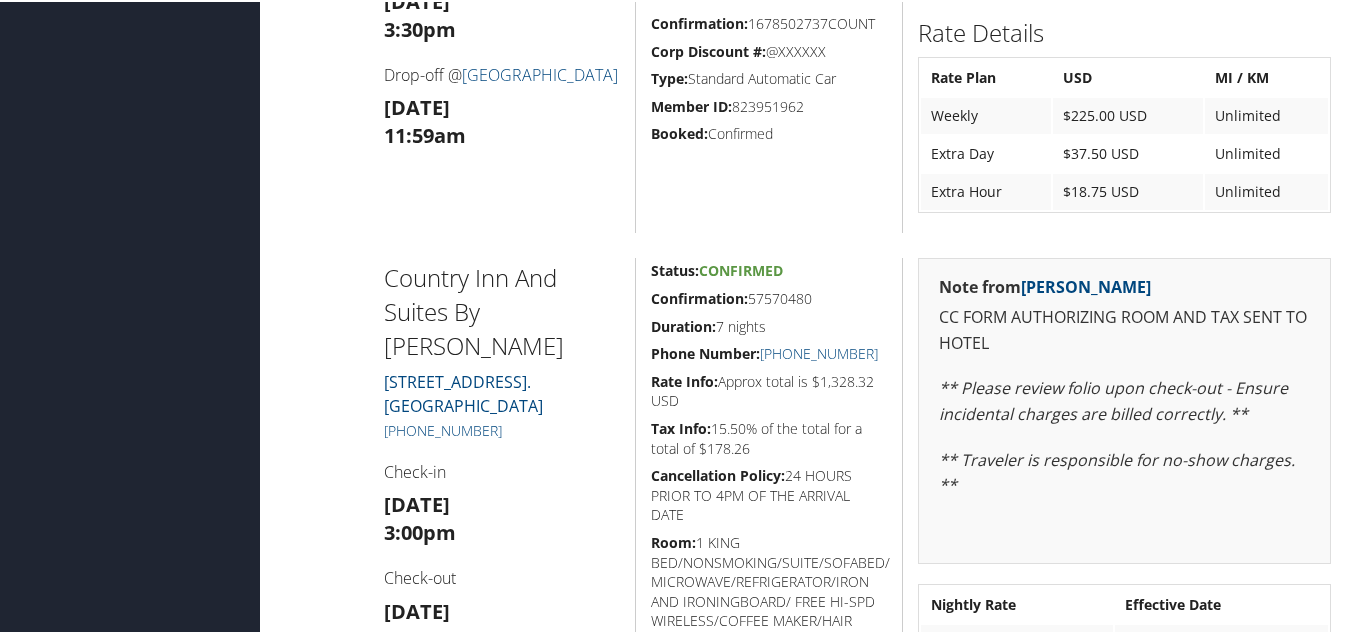 drag, startPoint x: 519, startPoint y: 393, endPoint x: 373, endPoint y: 398, distance: 146.08559 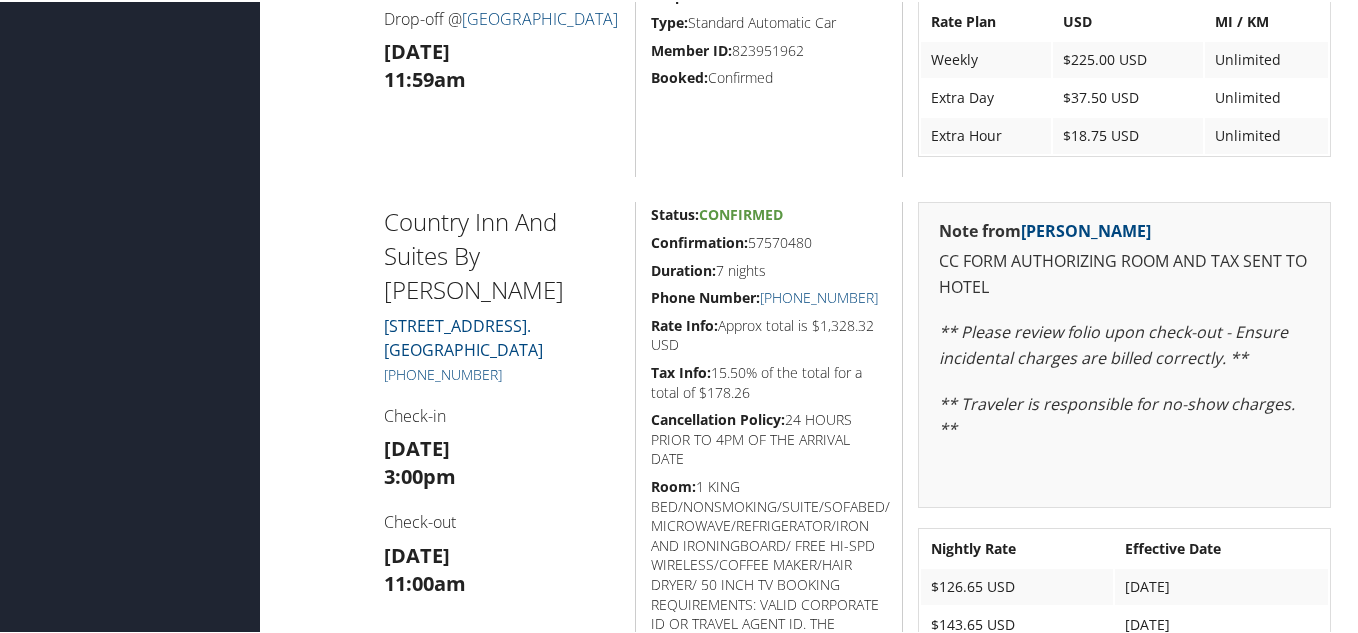 scroll, scrollTop: 1200, scrollLeft: 0, axis: vertical 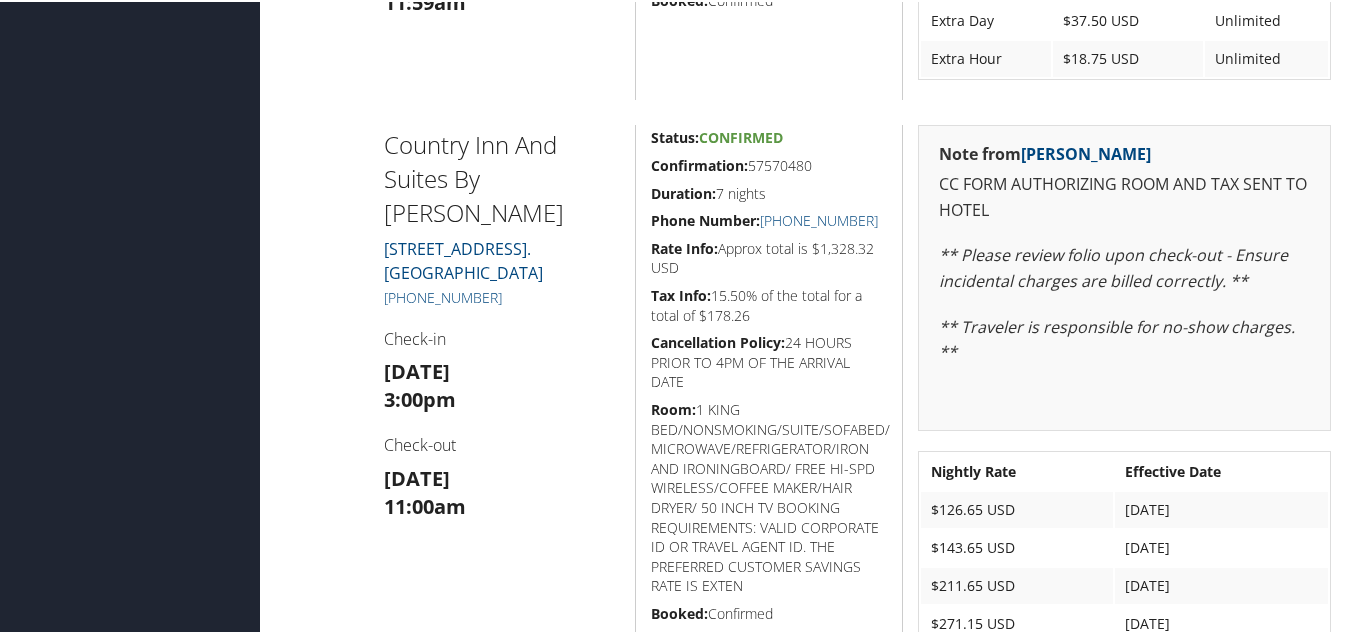 click on "Status:  Confirmed          Confirmation: 1678502737COUNT          Duration:  7 days                          Renter Name:  BOJADO          Rate Info:  Approx rental cost is 318.96 USD          Confirmation:  1678502737COUNT                          Corp Discount #:  @XXXXXX          Type:  Standard  Automatic Car                          Member ID:  823951962                                  Booked:  Confirmed" at bounding box center [768, -92] 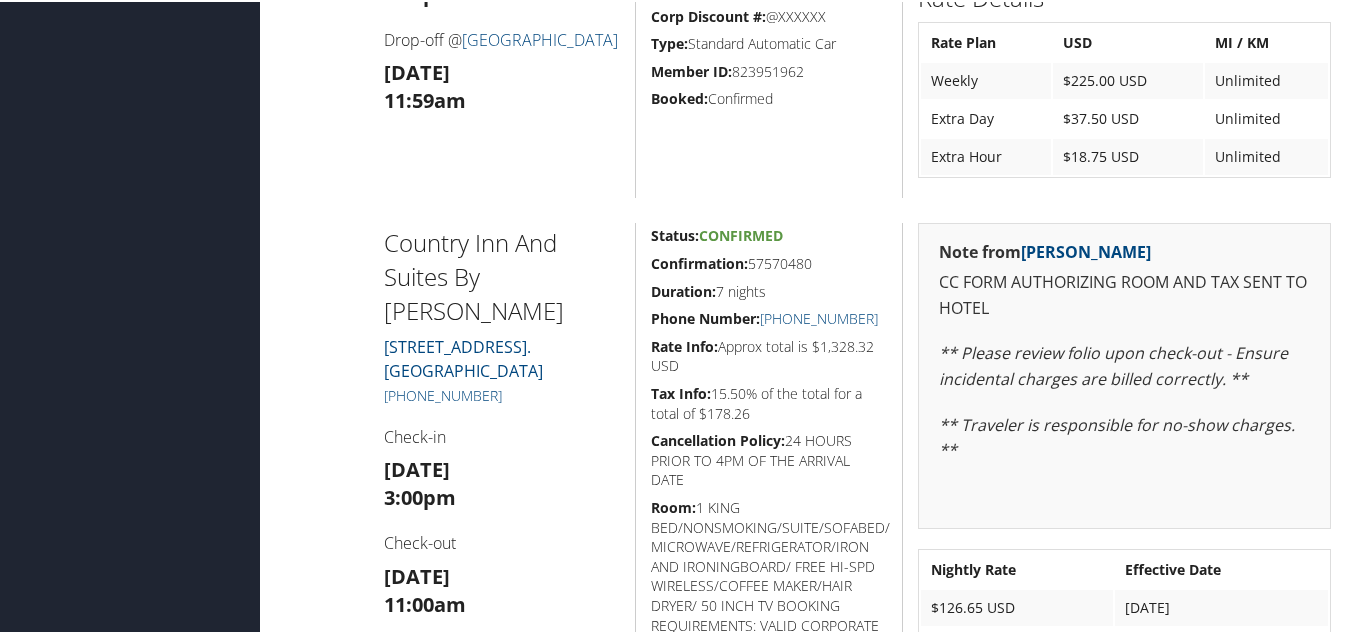scroll, scrollTop: 1067, scrollLeft: 0, axis: vertical 